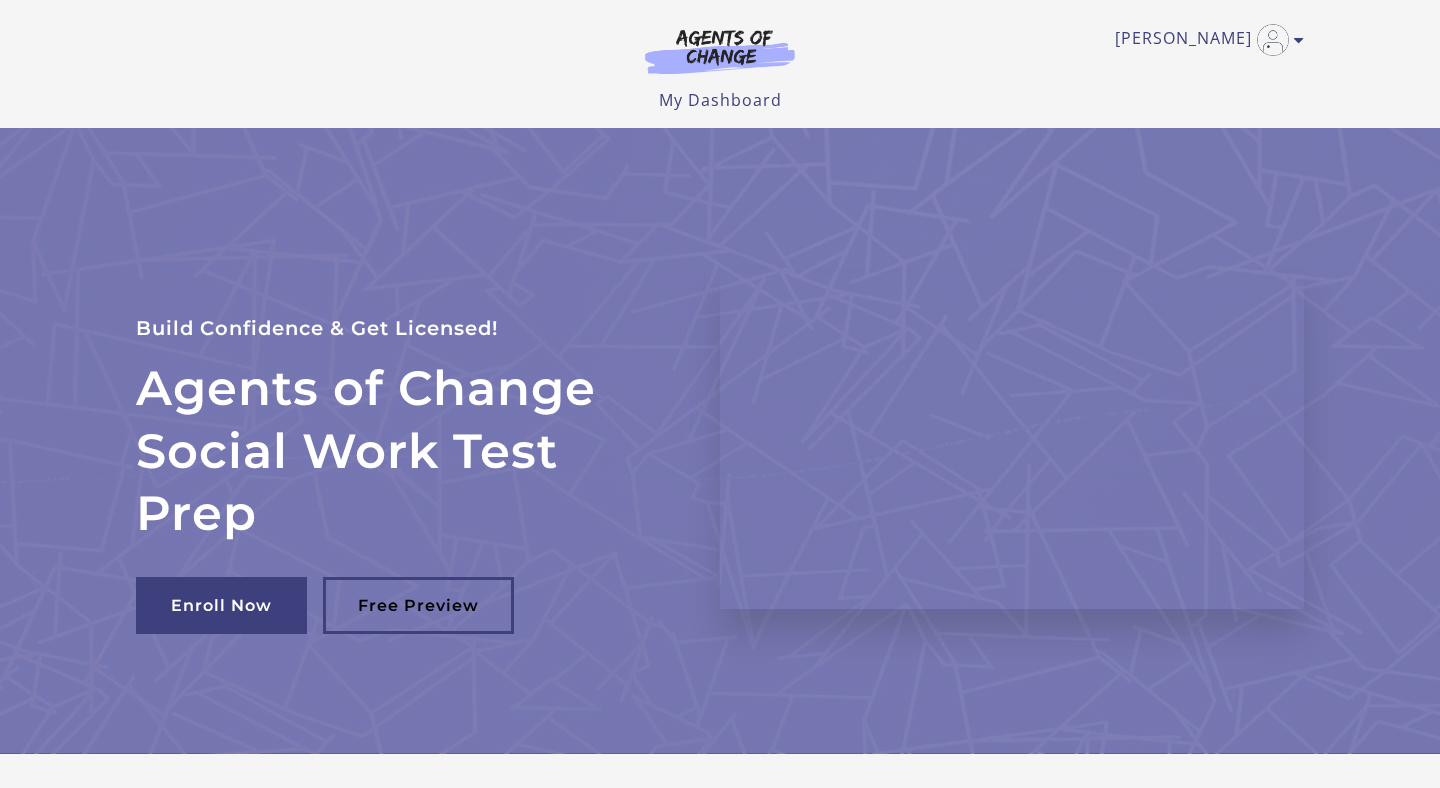 scroll, scrollTop: 0, scrollLeft: 0, axis: both 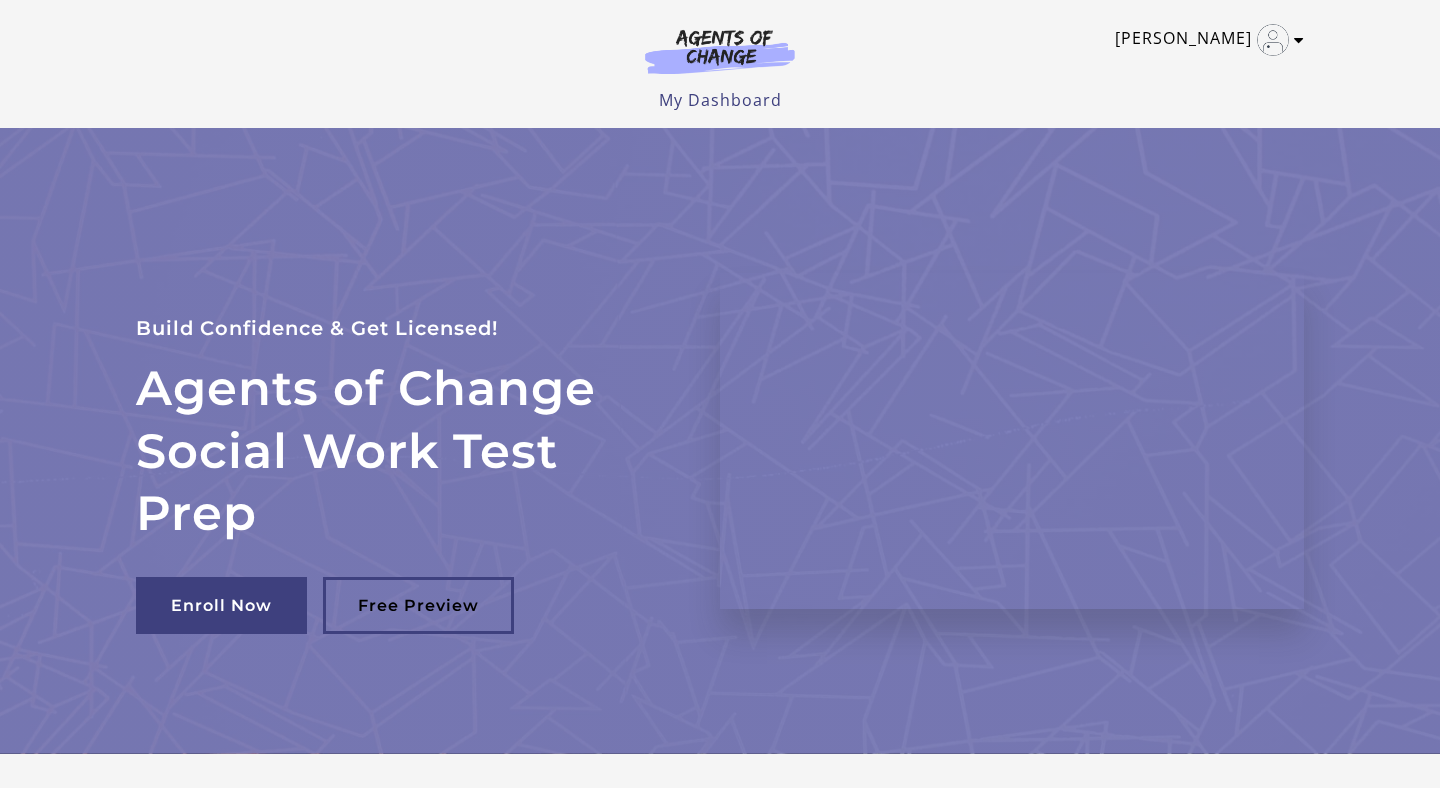 click on "[PERSON_NAME]" at bounding box center (1204, 40) 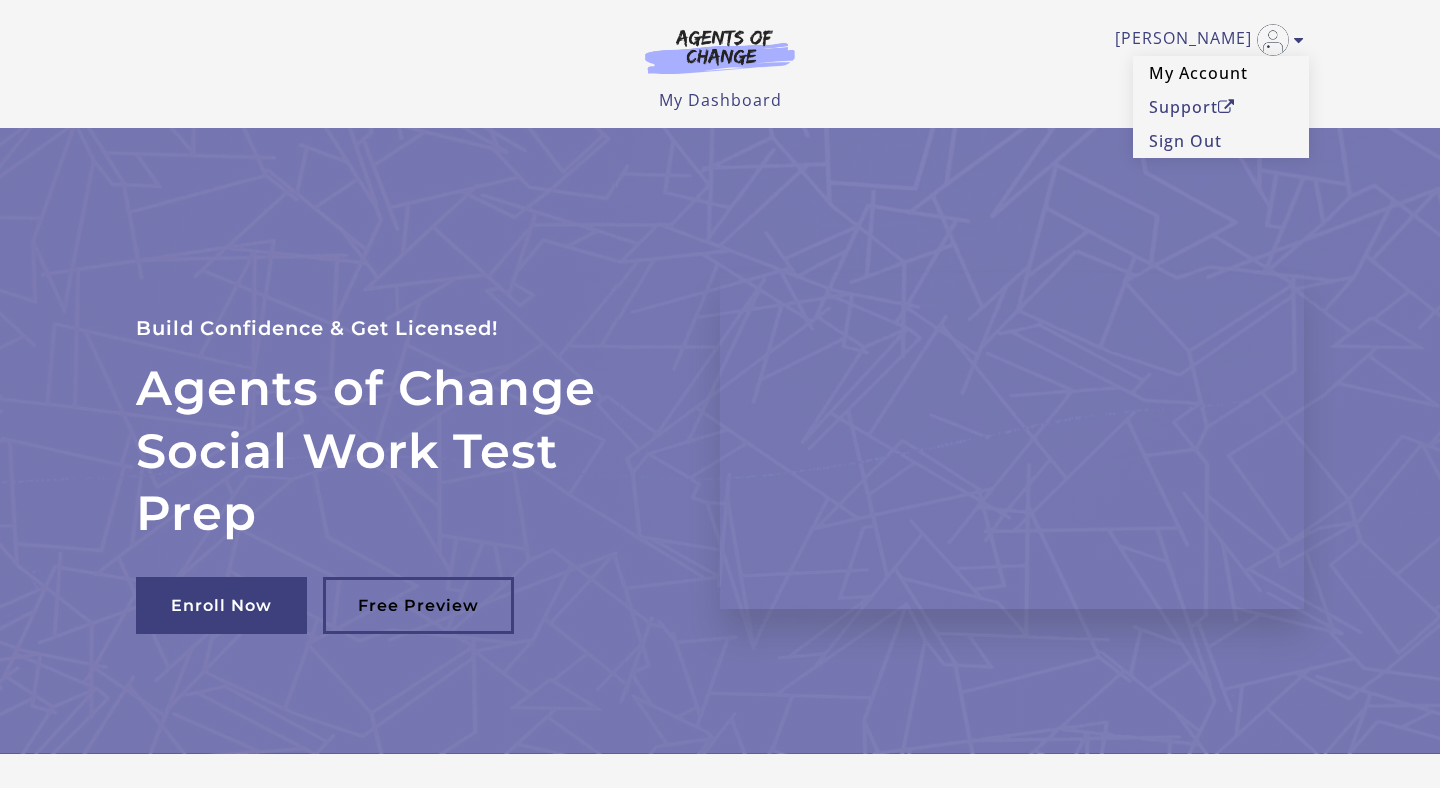 click on "My Account" at bounding box center (1221, 73) 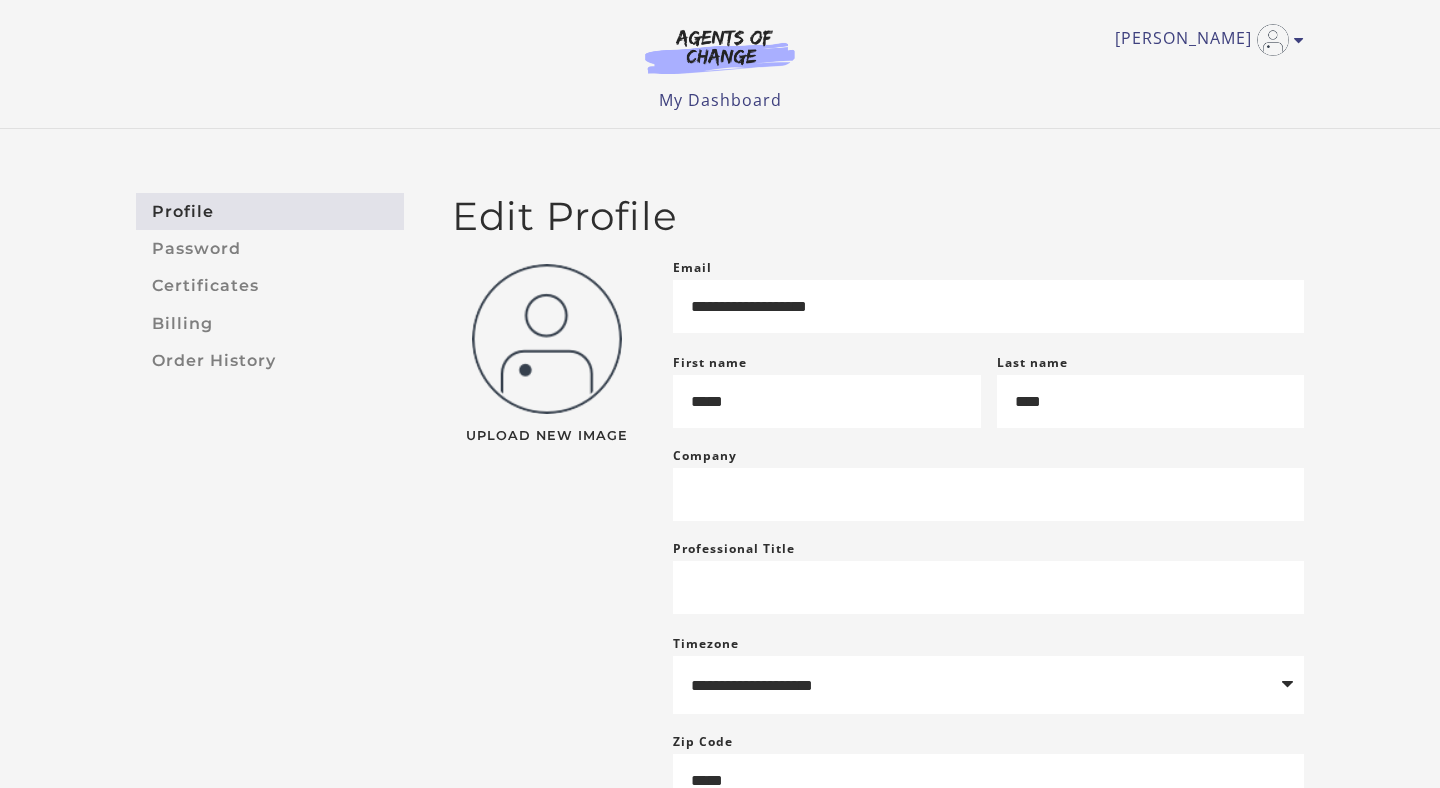 scroll, scrollTop: 0, scrollLeft: 0, axis: both 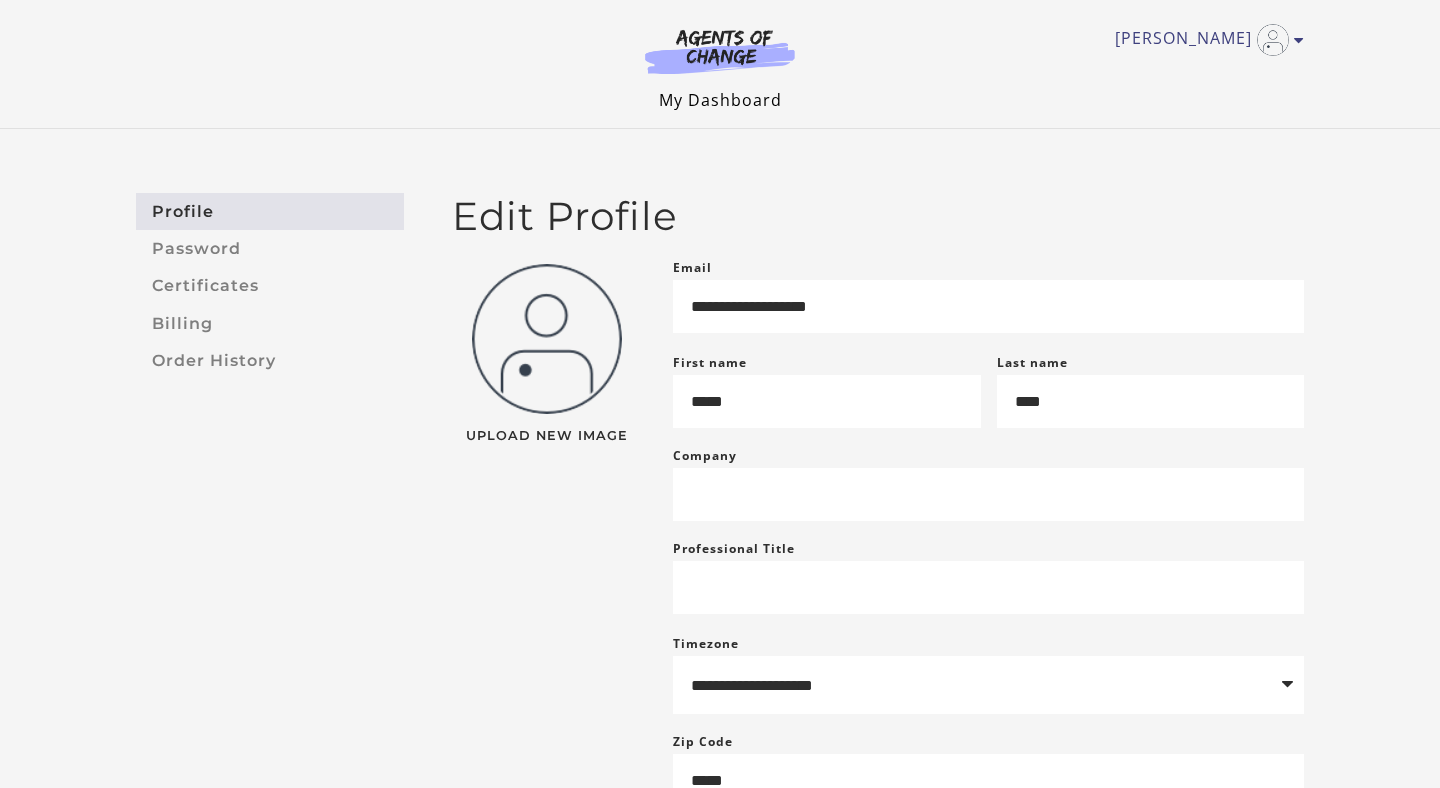 click on "My Dashboard" at bounding box center [720, 100] 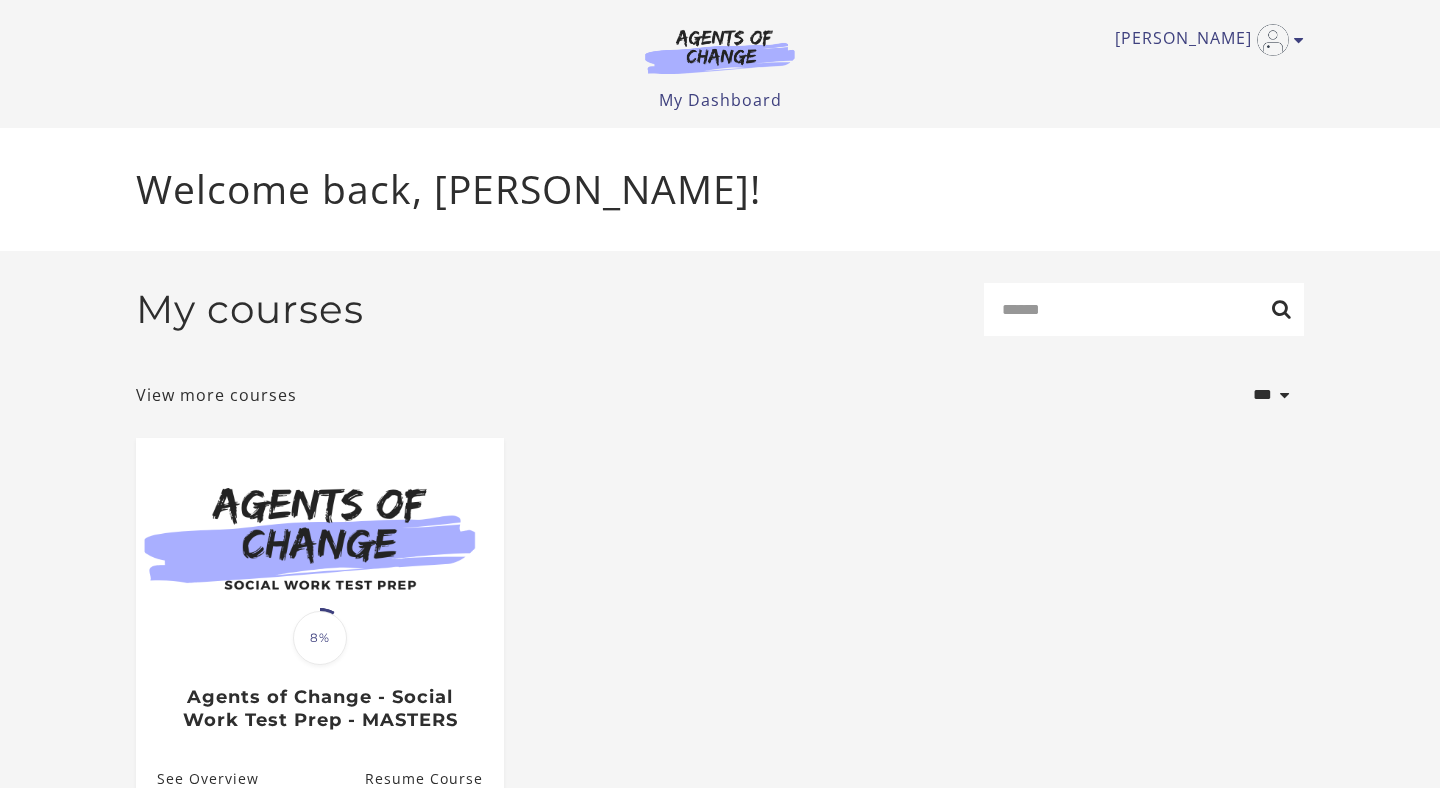 scroll, scrollTop: 0, scrollLeft: 0, axis: both 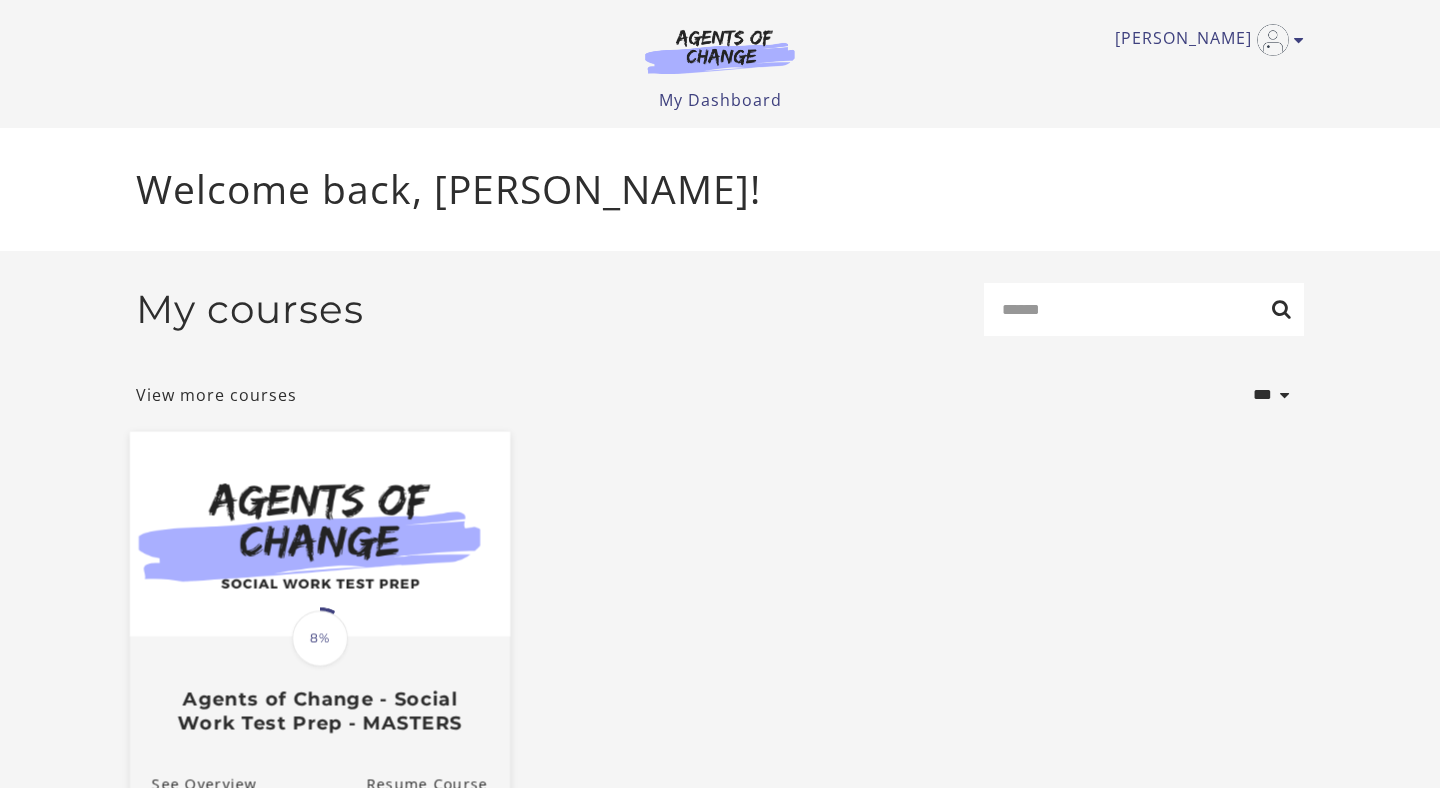 click at bounding box center (320, 534) 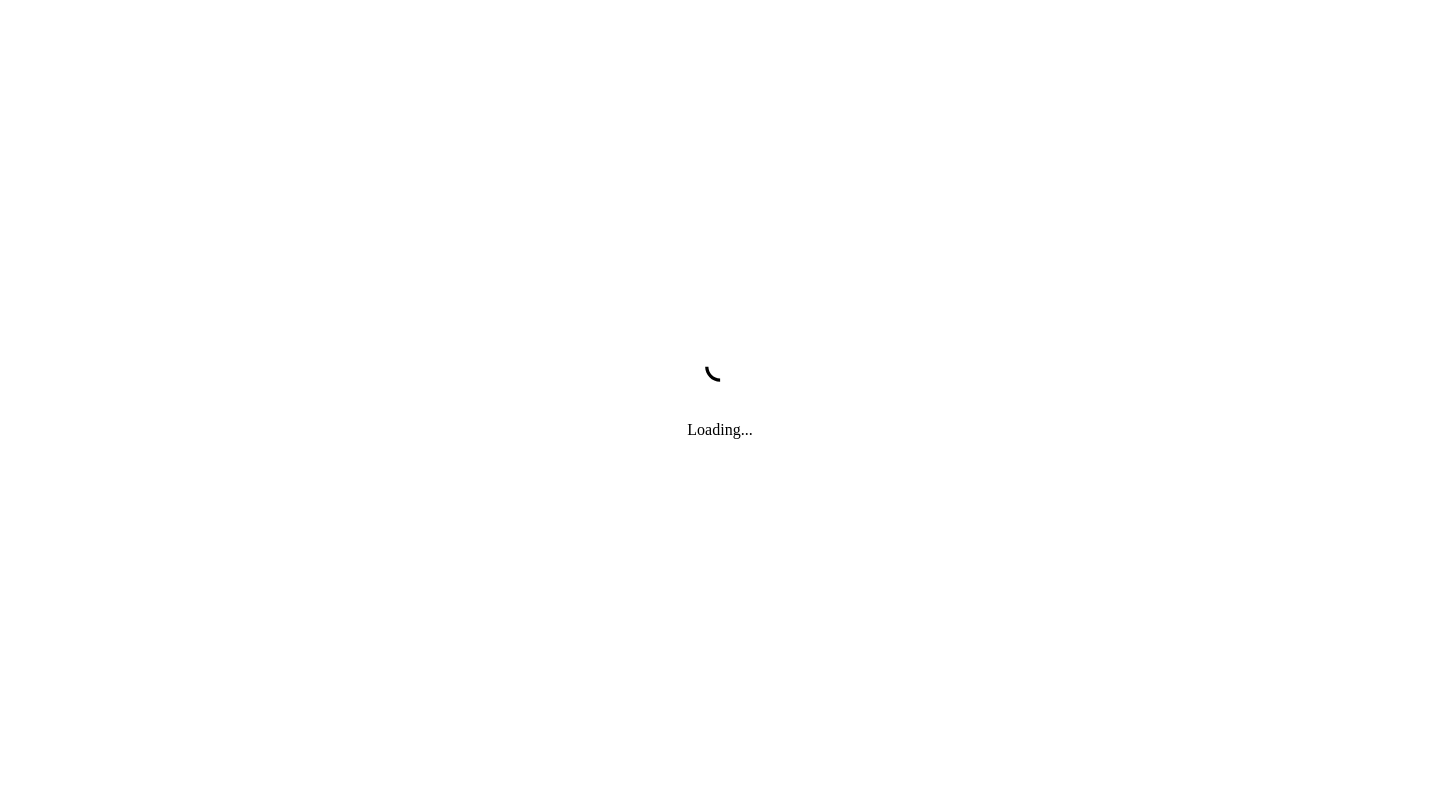 scroll, scrollTop: 0, scrollLeft: 0, axis: both 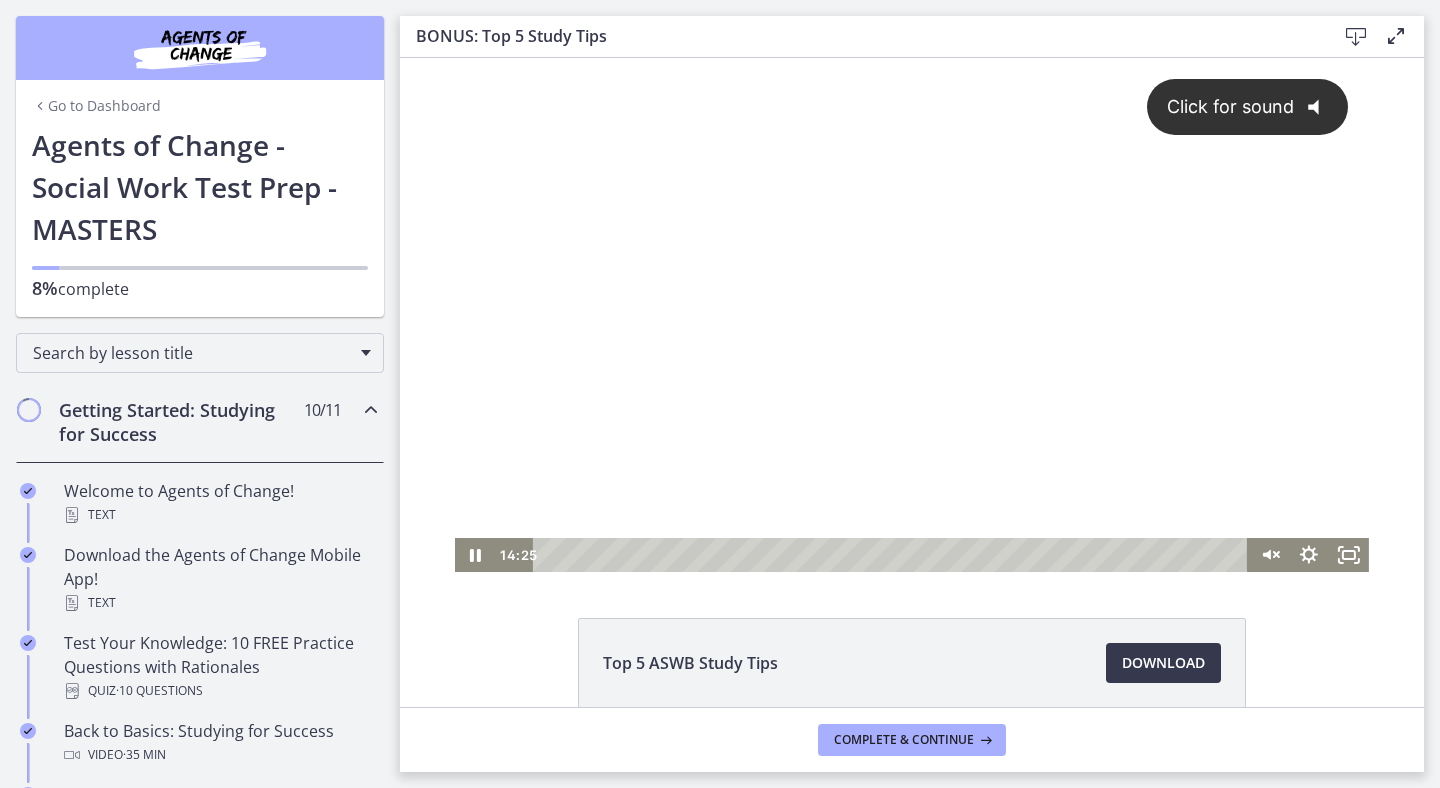 click on "Click for sound
@keyframes VOLUME_SMALL_WAVE_FLASH {
0% { opacity: 0; }
33% { opacity: 1; }
66% { opacity: 1; }
100% { opacity: 0; }
}
@keyframes VOLUME_LARGE_WAVE_FLASH {
0% { opacity: 0; }
33% { opacity: 1; }
66% { opacity: 1; }
100% { opacity: 0; }
}
.volume__small-wave {
animation: VOLUME_SMALL_WAVE_FLASH 2s infinite;
opacity: 0;
}
.volume__large-wave {
animation: VOLUME_LARGE_WAVE_FLASH 2s infinite .3s;
opacity: 0;
}" at bounding box center (912, 298) 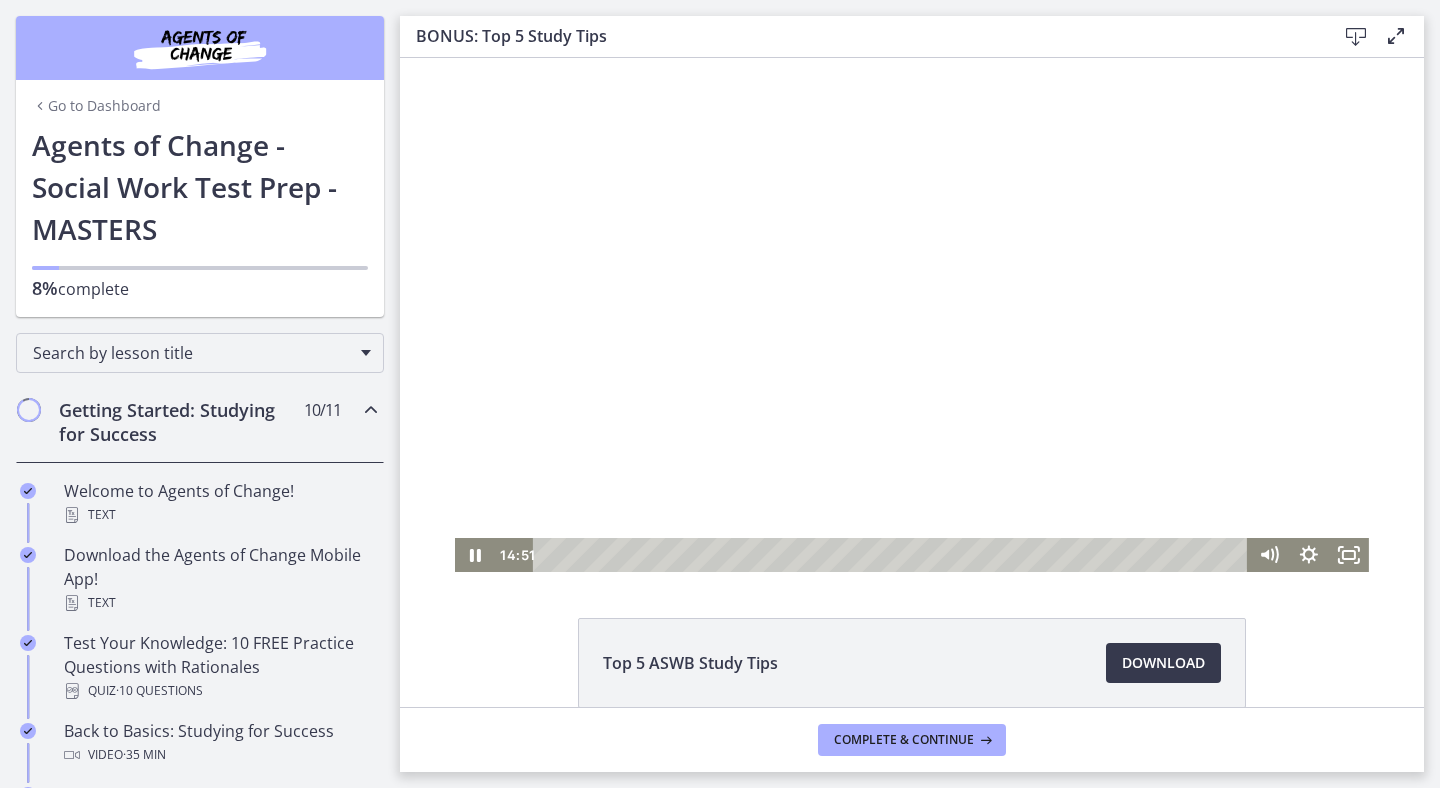 click at bounding box center (912, 315) 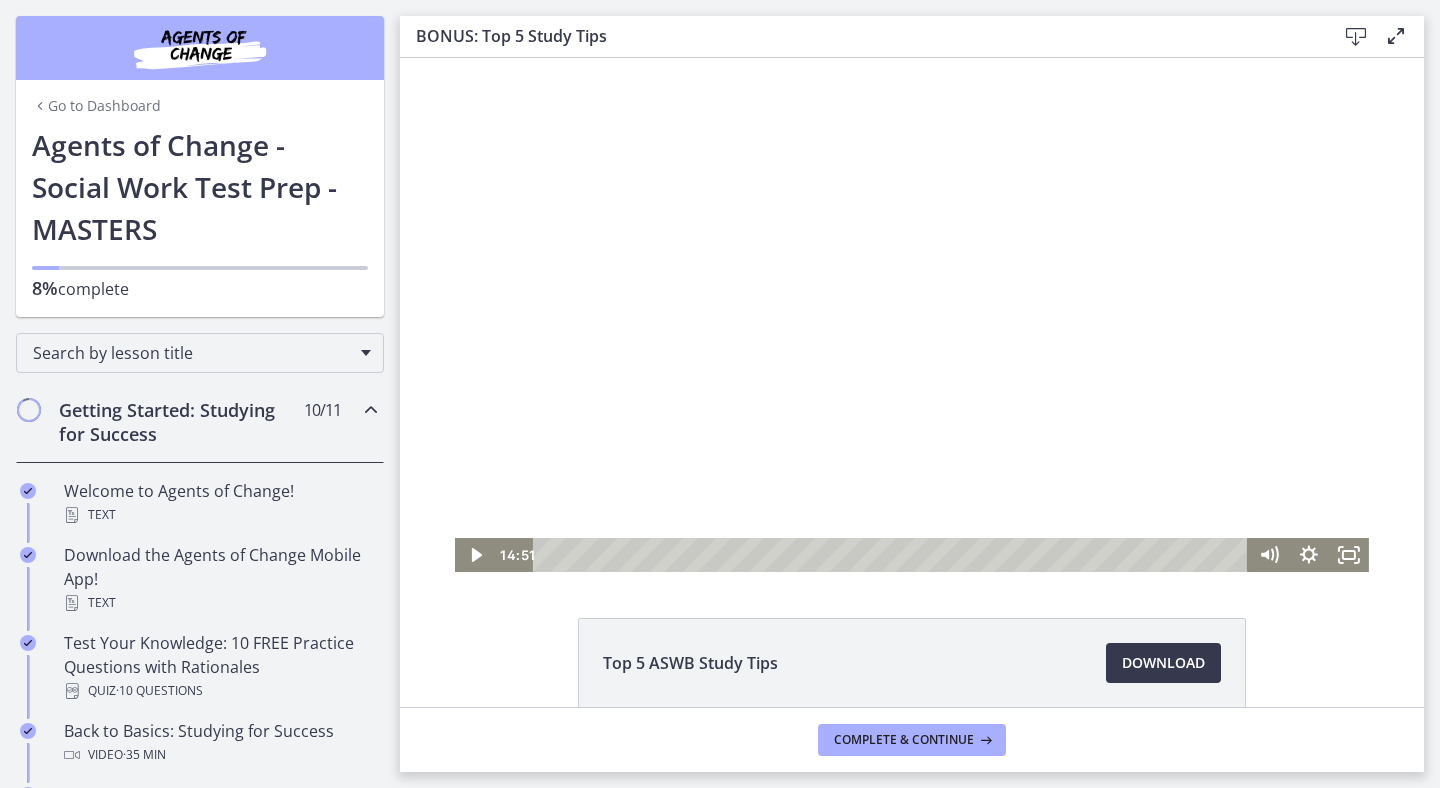 click at bounding box center [912, 315] 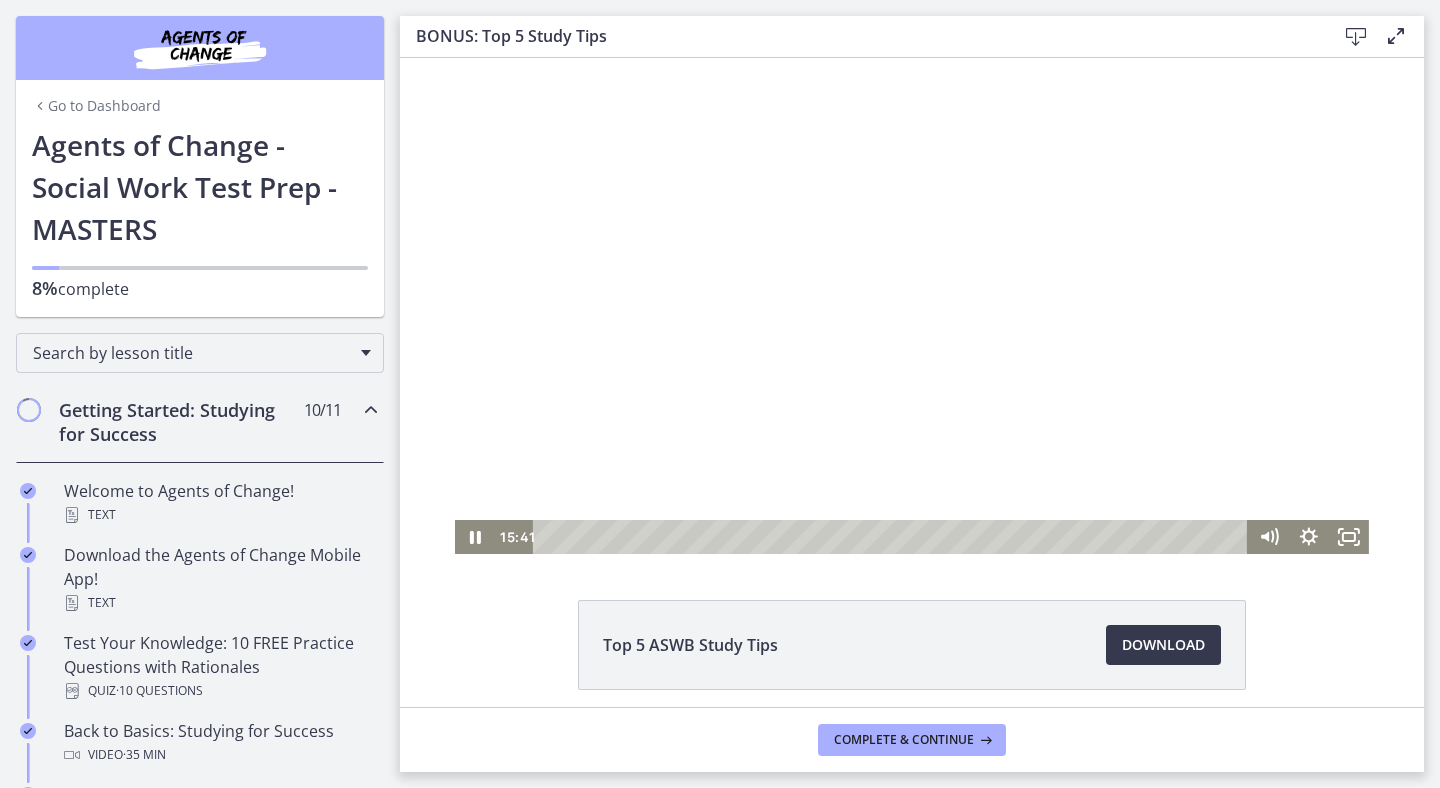 scroll, scrollTop: 26, scrollLeft: 0, axis: vertical 